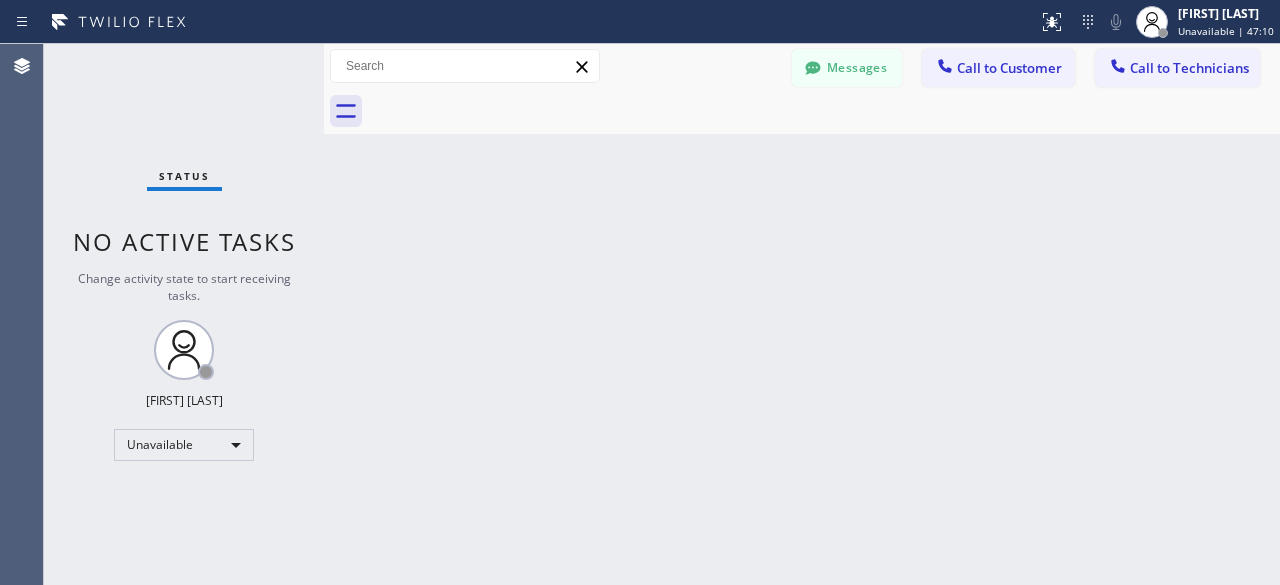 scroll, scrollTop: 0, scrollLeft: 0, axis: both 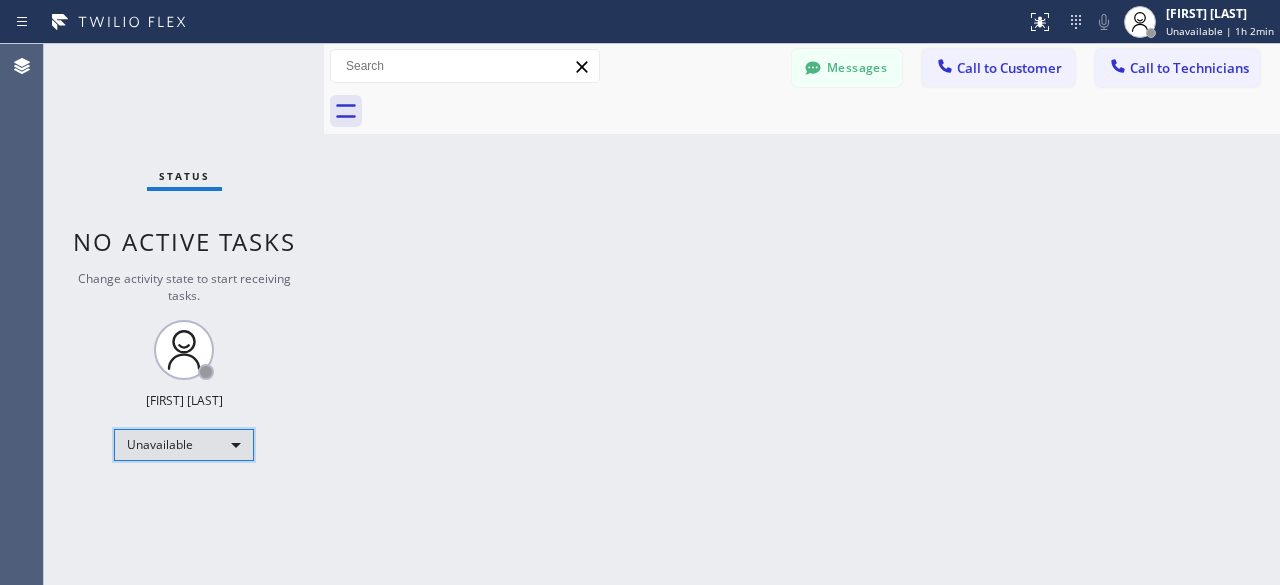 click on "Unavailable" at bounding box center (184, 445) 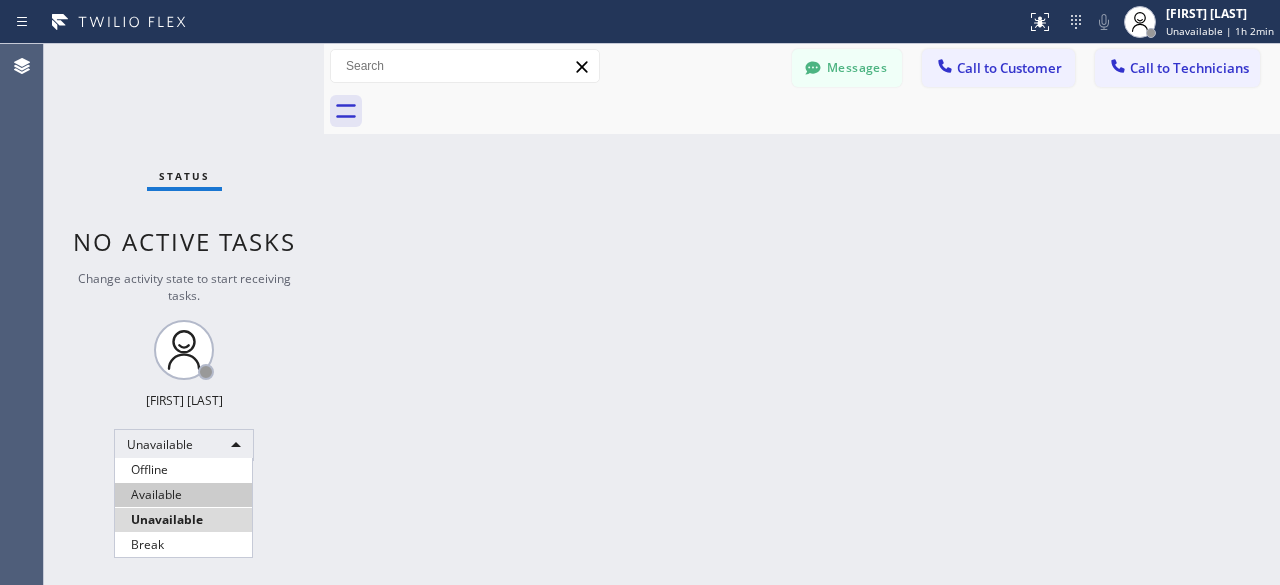 click on "Available" at bounding box center (183, 495) 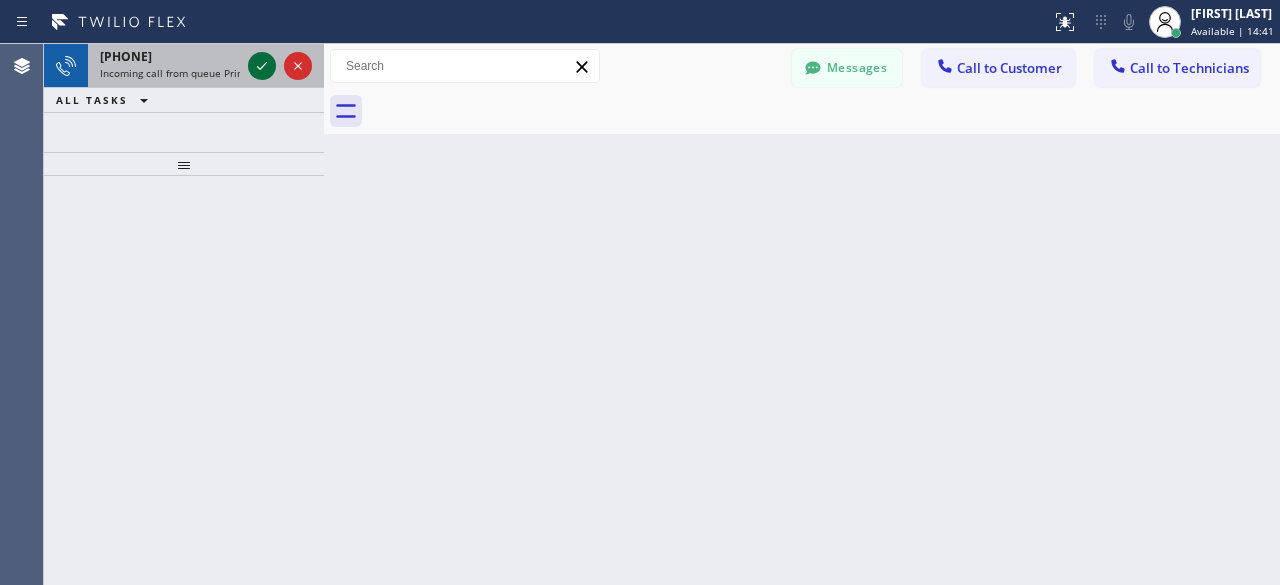 click 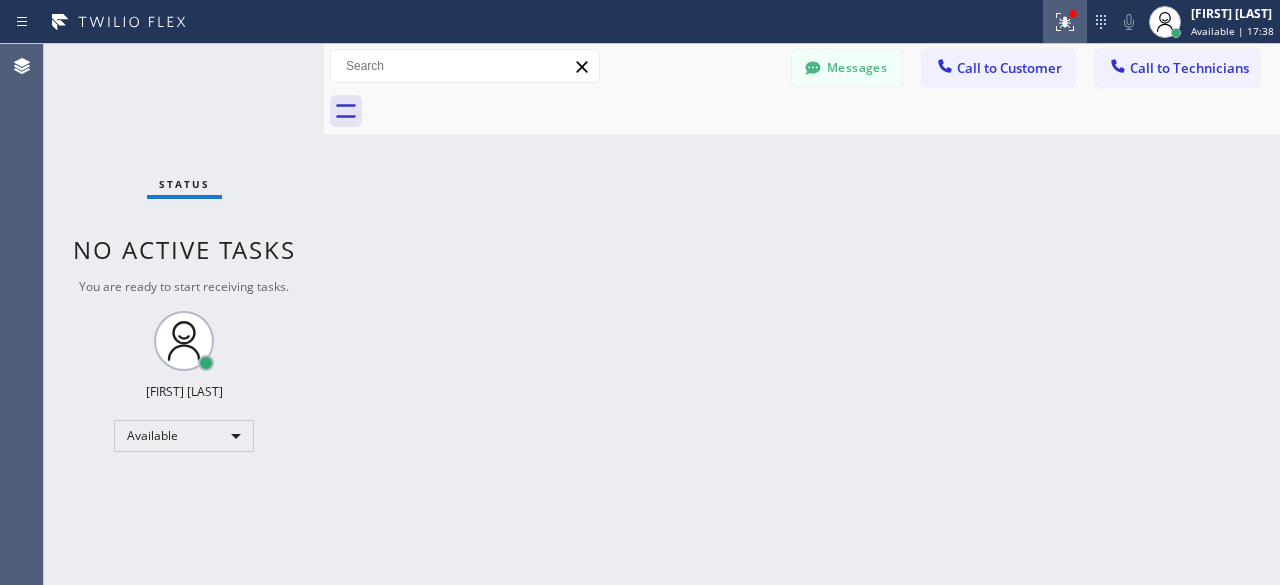 click 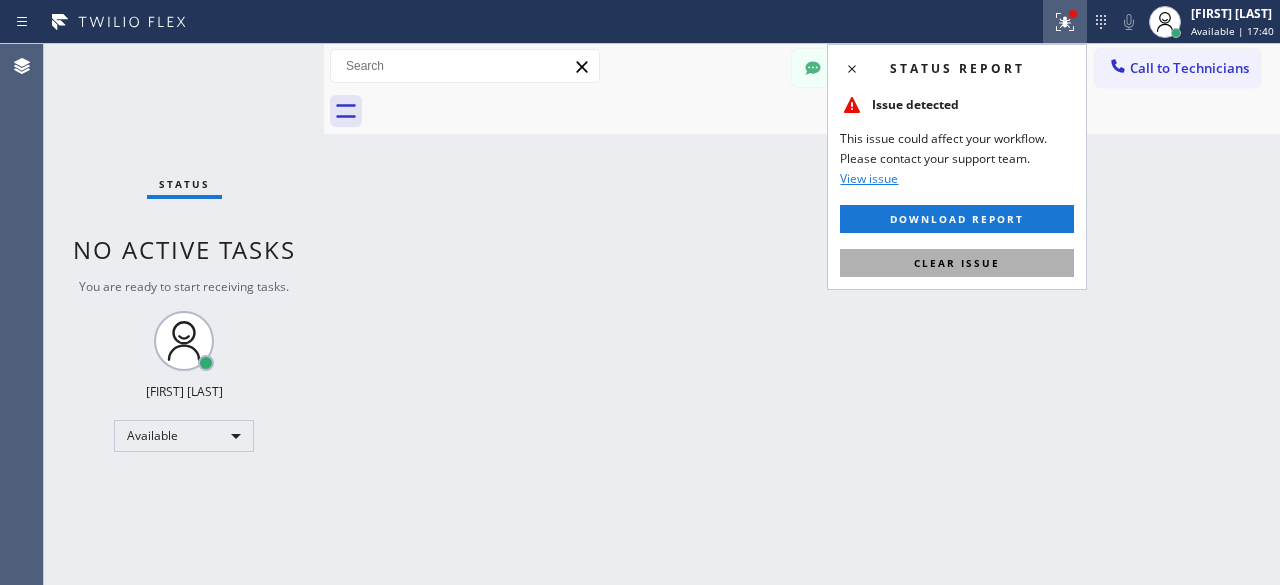 click on "Clear issue" at bounding box center (957, 263) 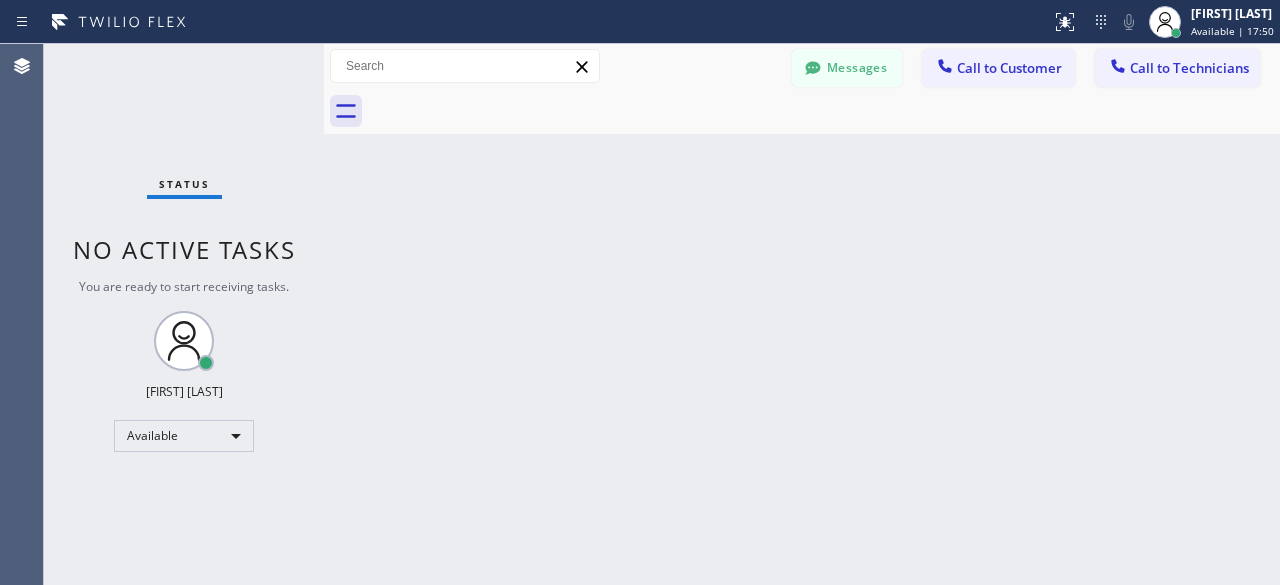 click on "Status   No active tasks     You are ready to start receiving tasks.   [FIRST] [LAST] Available" at bounding box center [184, 314] 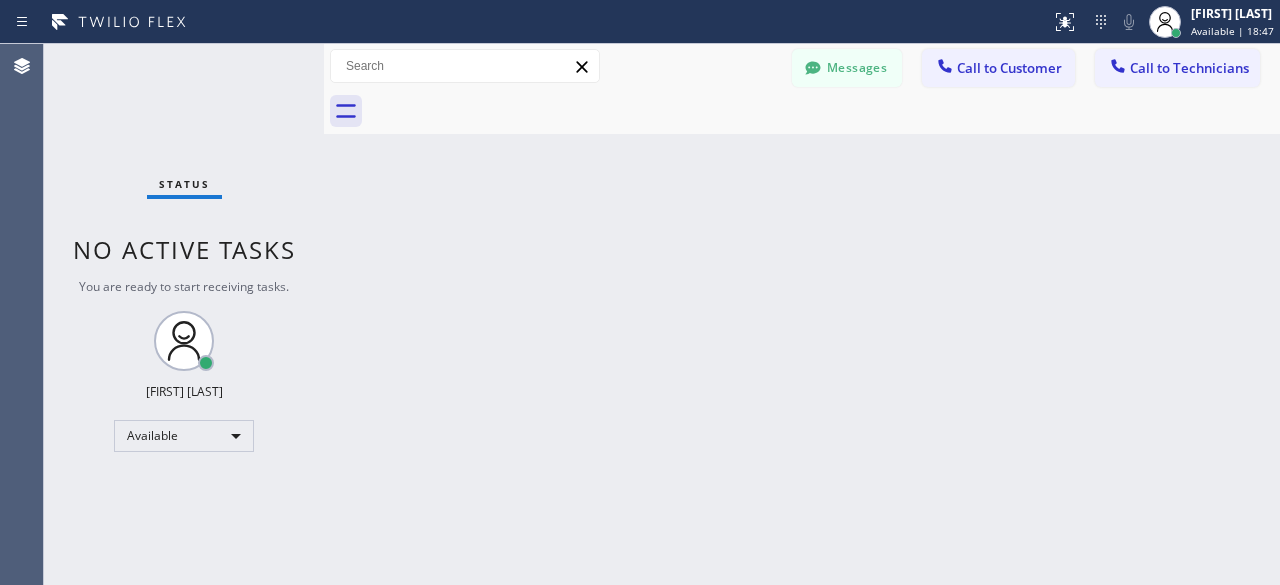 click on "Back to Dashboard Change Sender ID Customers Technicians [FIRST] [LAST] [DATE] [TIME] Also just to let you know. Office said The contract will be forwarded to our legal department in which they usually put A Lien on the home property.  -- null null [DATE] [TIME] You -- null null [DATE] [TIME] Eta for part is August2-4 -- null null [DATE] [TIME] Hi can you let me know as soon as you get home. I'm just waiting around
Thank you. -- null null [DATE] [TIME] Sorry, I can't talk right now. Select a contact Outbound call Technician Search Technician Your caller id phone number Your caller id phone number [PHONE] Call Technician info Name   Phone none Address none Change Sender ID Electricians [PHONE] Appliance Repair [PHONE] Appliance Repair [PHONE] Plumbing [PHONE] Air Duct Cleaning [PHONE]  Cancel Change Check personal SMS Reset Change No tabs Messages Call to Customer Call to Technicians Outbound call Location Search location Call Call" at bounding box center (802, 314) 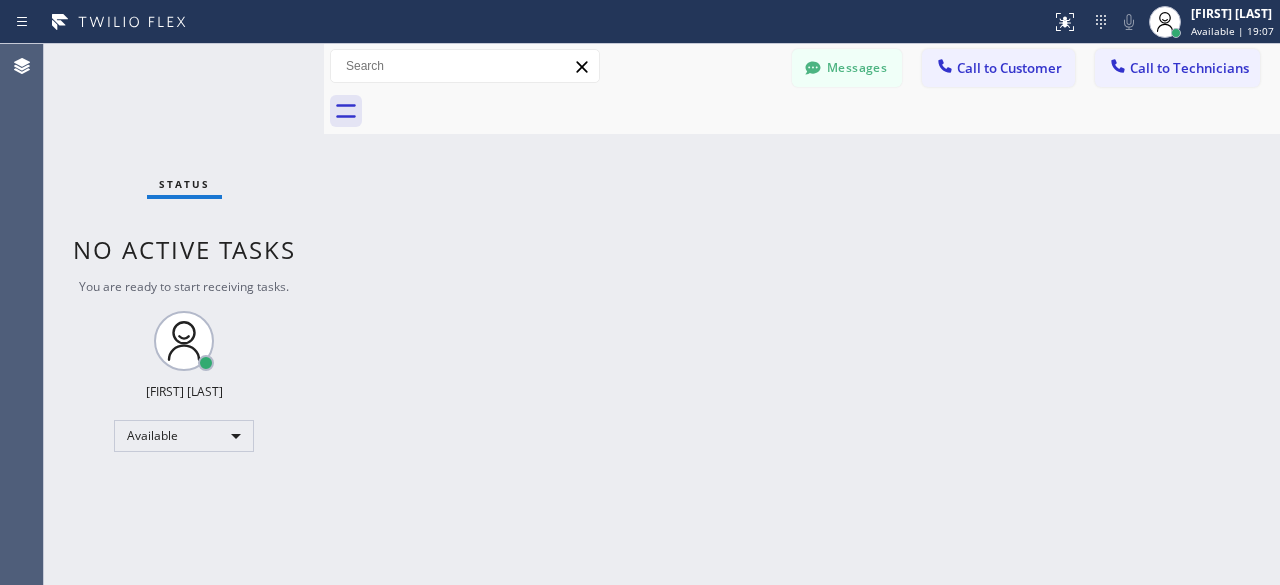 click on "Status   No active tasks     You are ready to start receiving tasks.   [FIRST] [LAST] Available" at bounding box center (184, 314) 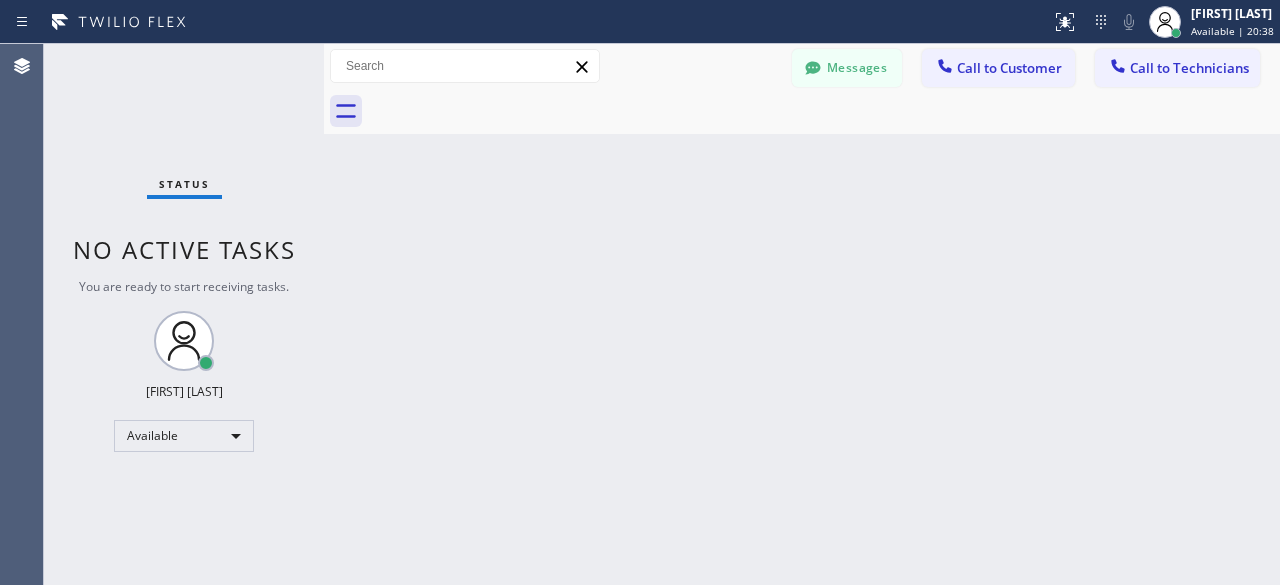 click on "Status   No active tasks     You are ready to start receiving tasks.   [FIRST] [LAST] Available" at bounding box center [184, 314] 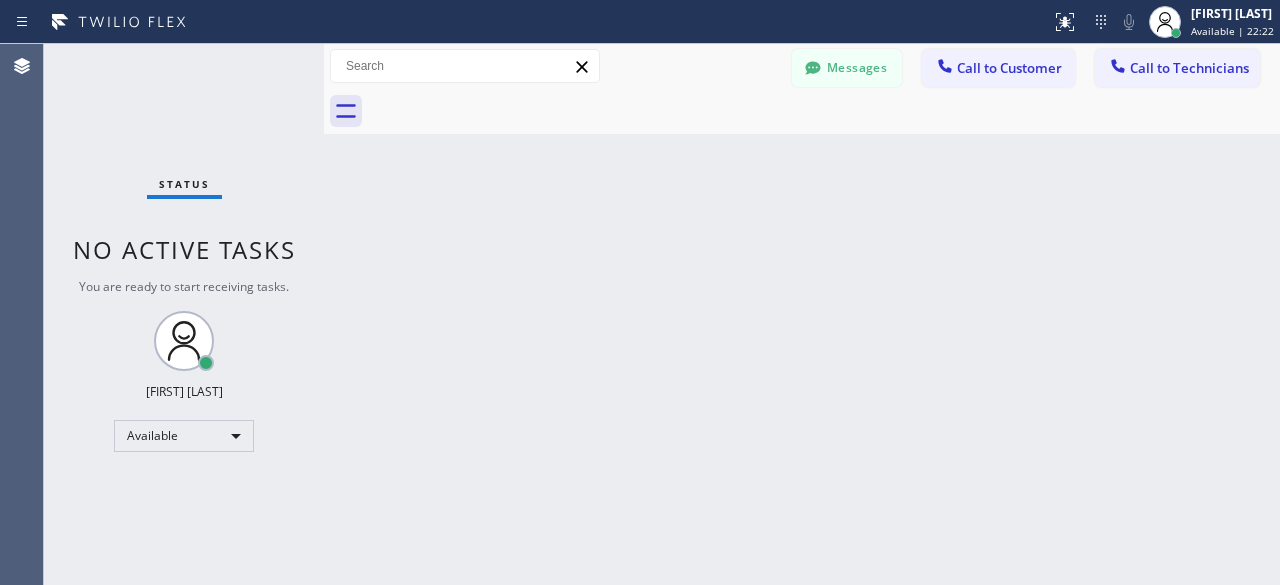click on "Status   No active tasks     You are ready to start receiving tasks.   [FIRST] [LAST] Available" at bounding box center [184, 314] 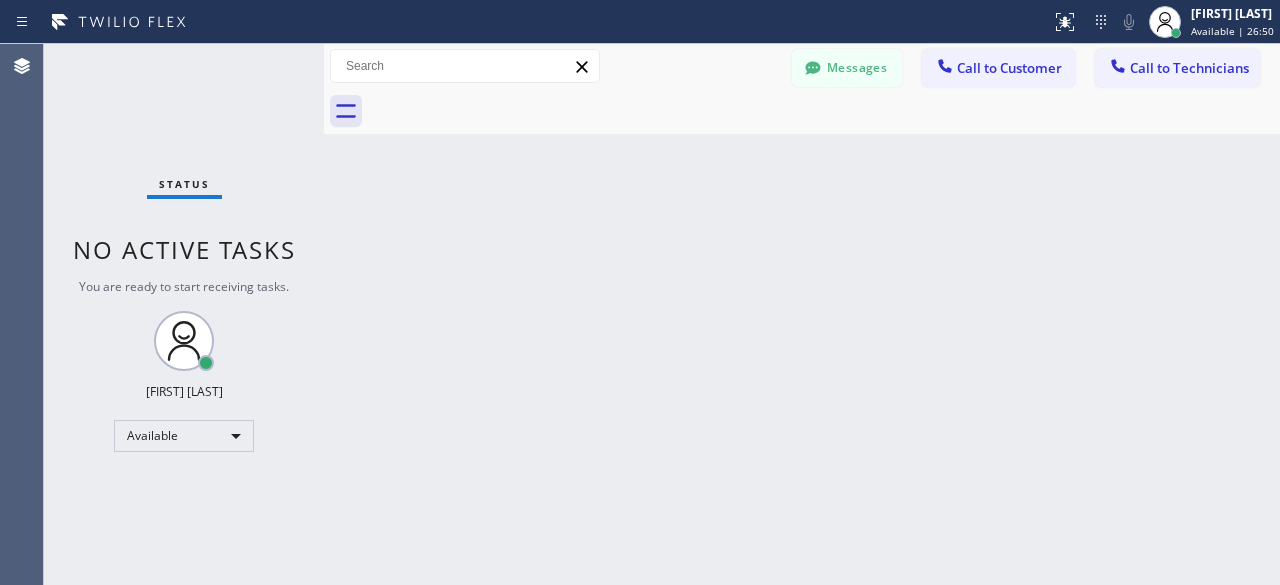 click on "Status   No active tasks     You are ready to start receiving tasks.   [FIRST] [LAST] Available" at bounding box center [184, 314] 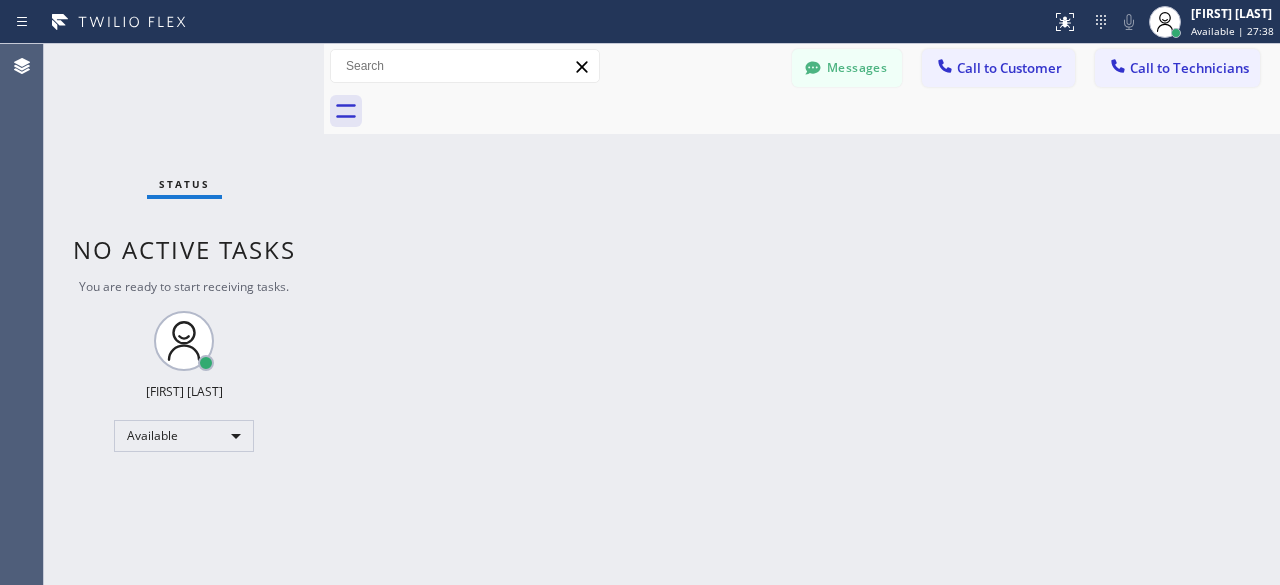 click on "Status   No active tasks     You are ready to start receiving tasks.   [FIRST] [LAST] Available" at bounding box center (184, 314) 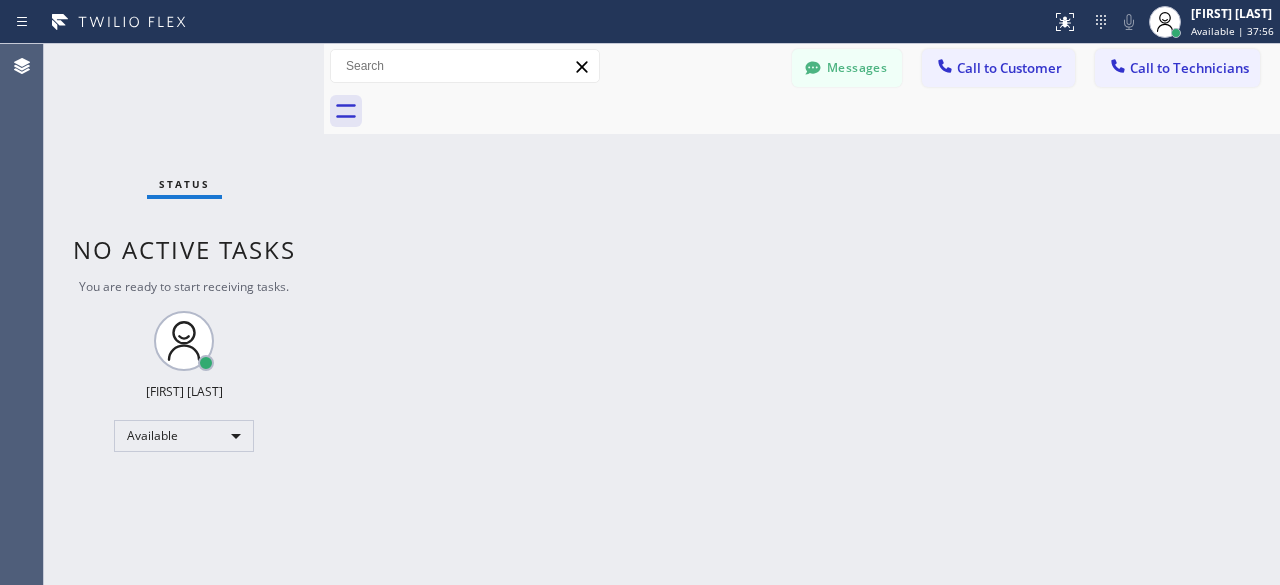 click on "Status   No active tasks     You are ready to start receiving tasks.   [FIRST] [LAST] Available" at bounding box center [184, 314] 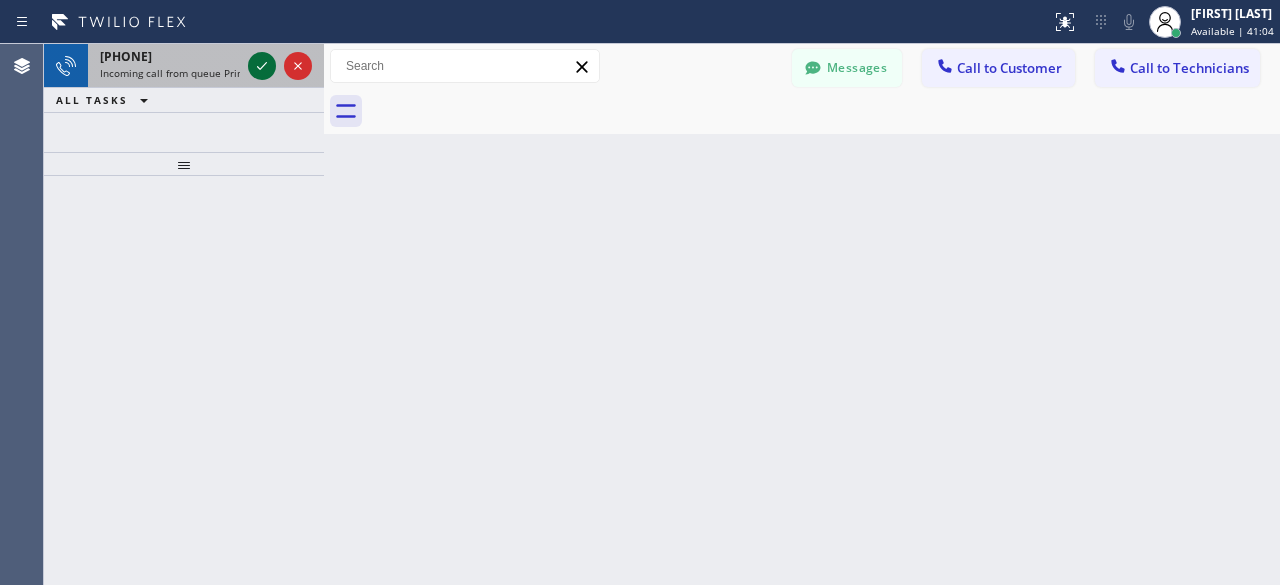 click 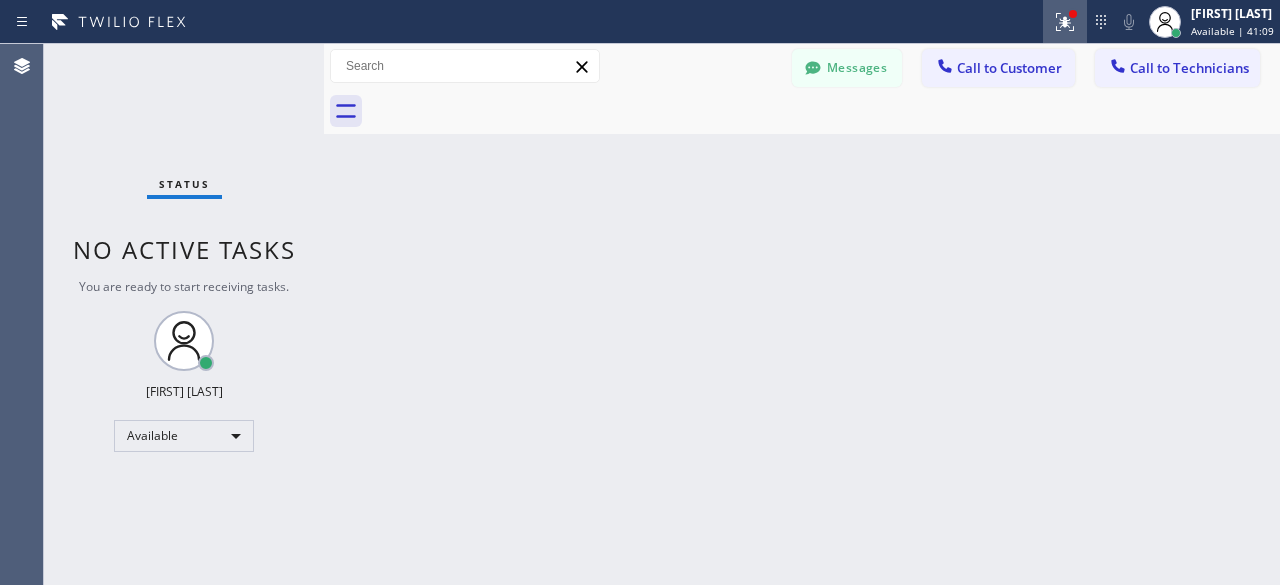 click 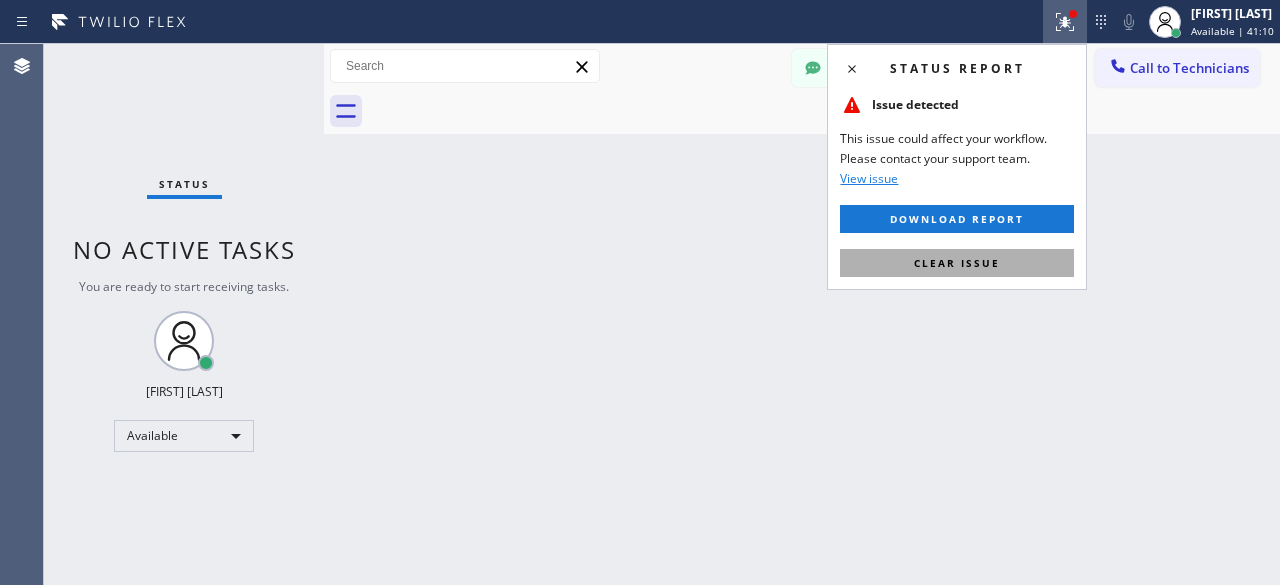 click on "Clear issue" at bounding box center (957, 263) 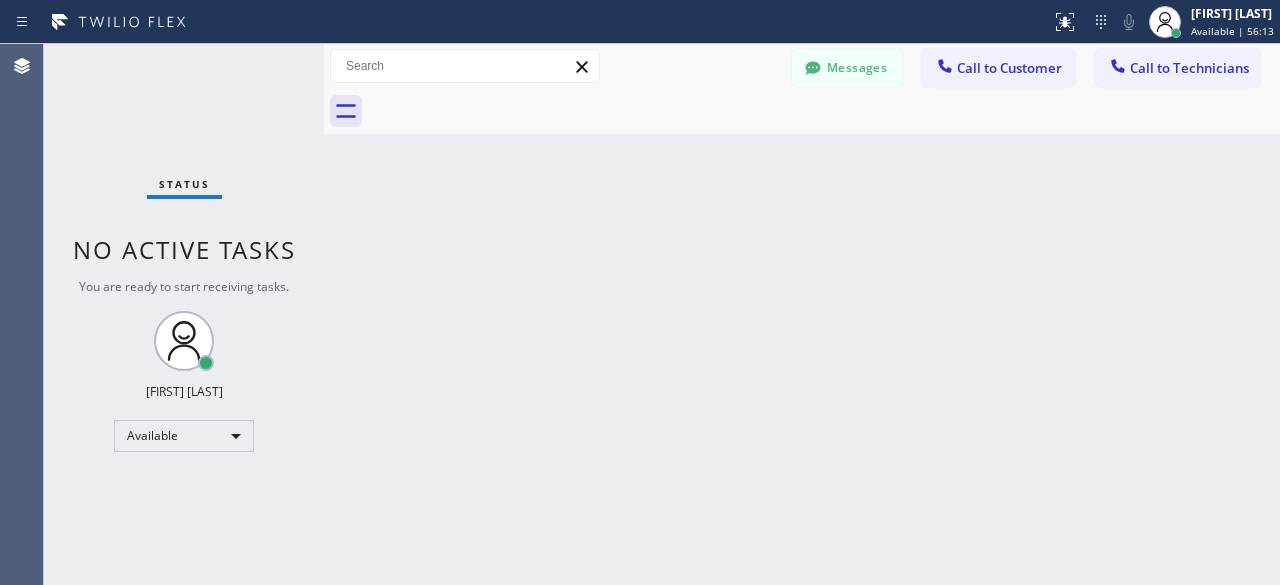 click on "Status   No active tasks     You are ready to start receiving tasks.   [FIRST] [LAST] Available" at bounding box center (184, 314) 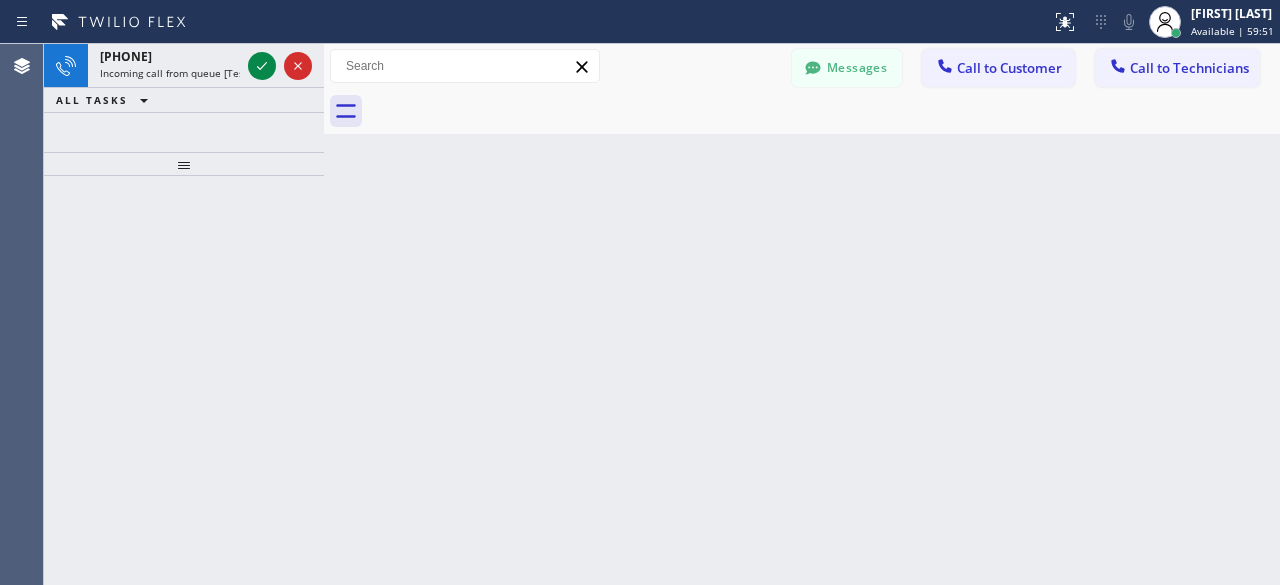 click at bounding box center [184, 380] 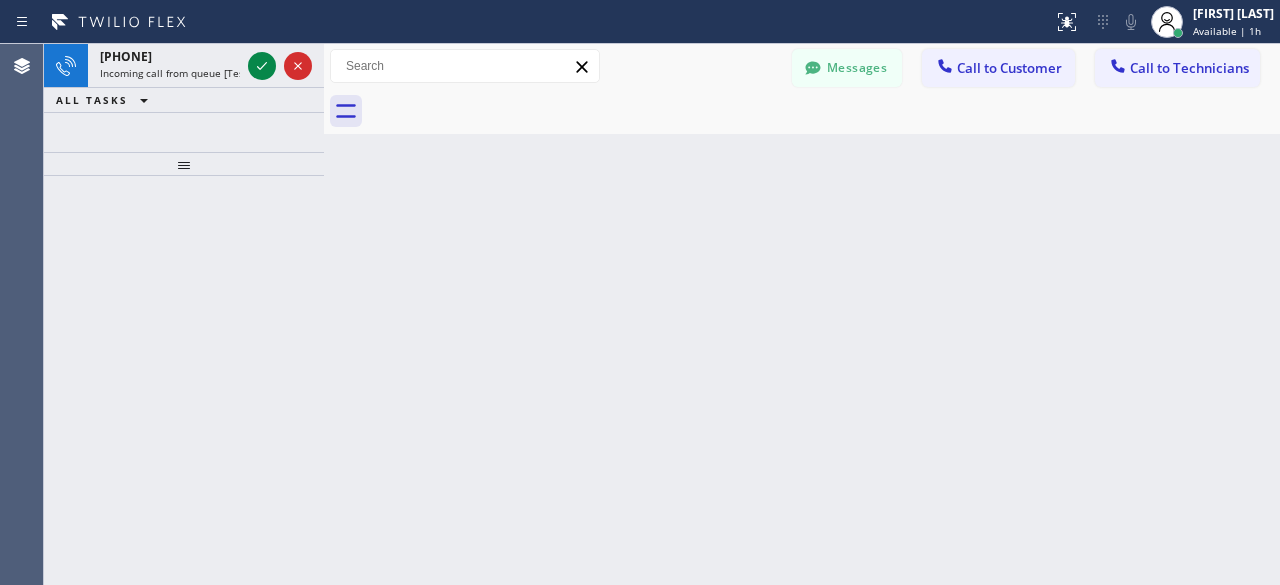 click on "Incoming call from queue [Test] All ALL TASKS ALL TASKS ACTIVE TASKS TASKS IN WRAP UP" at bounding box center [184, 98] 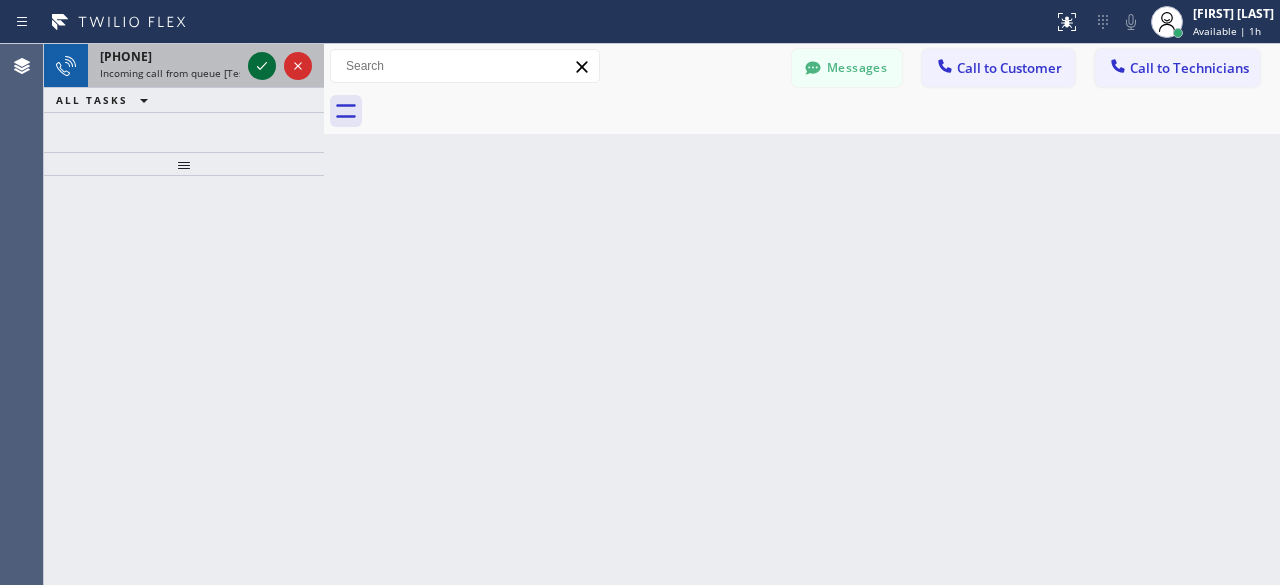 click 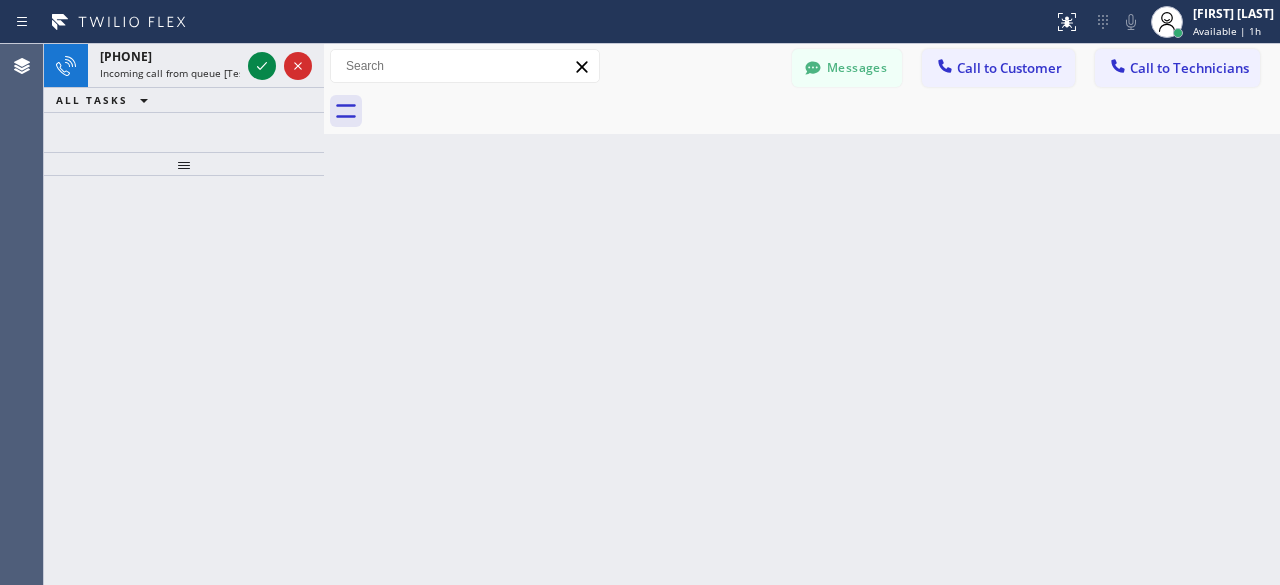 click 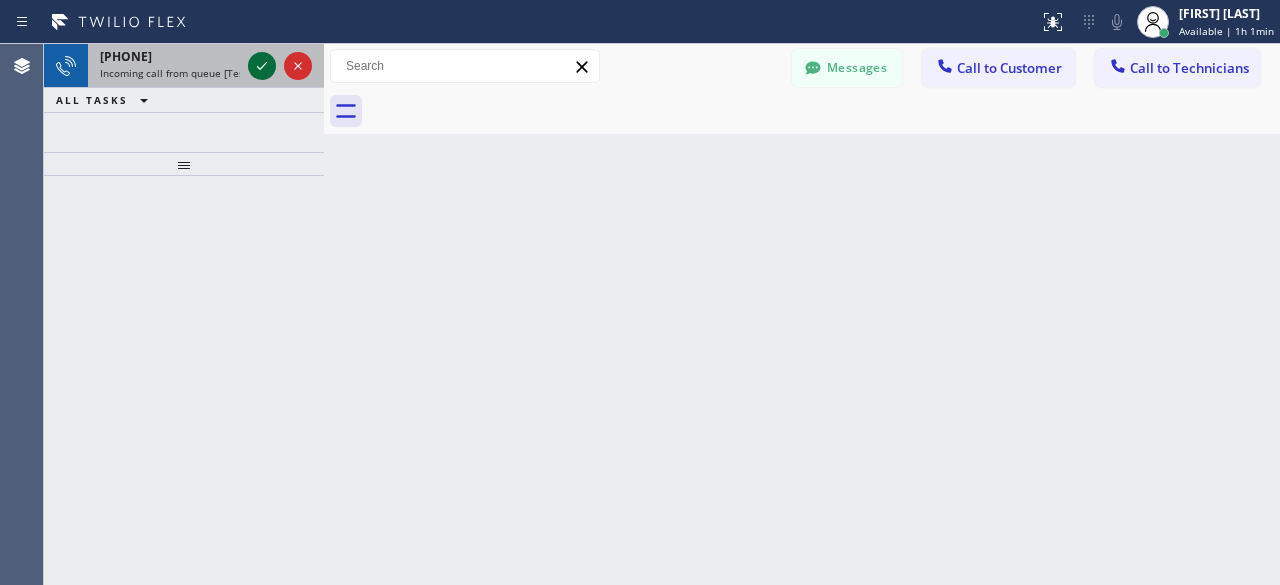 click 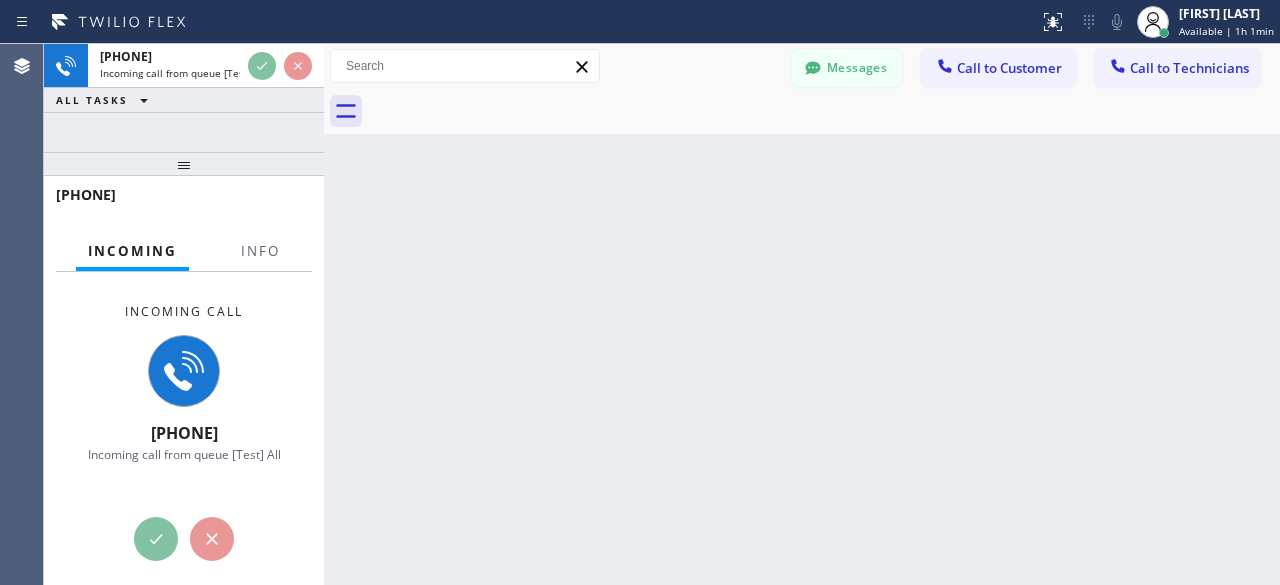 click on "Incoming call [PHONE] Incoming call from queue [Test] All" at bounding box center [184, 382] 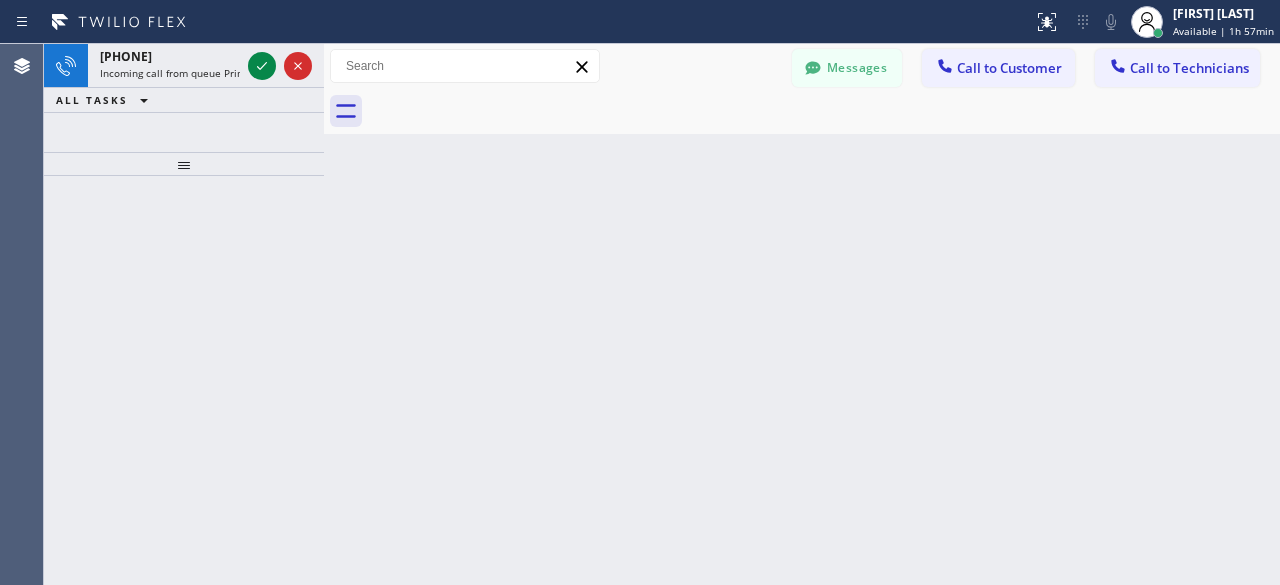 click at bounding box center [184, 380] 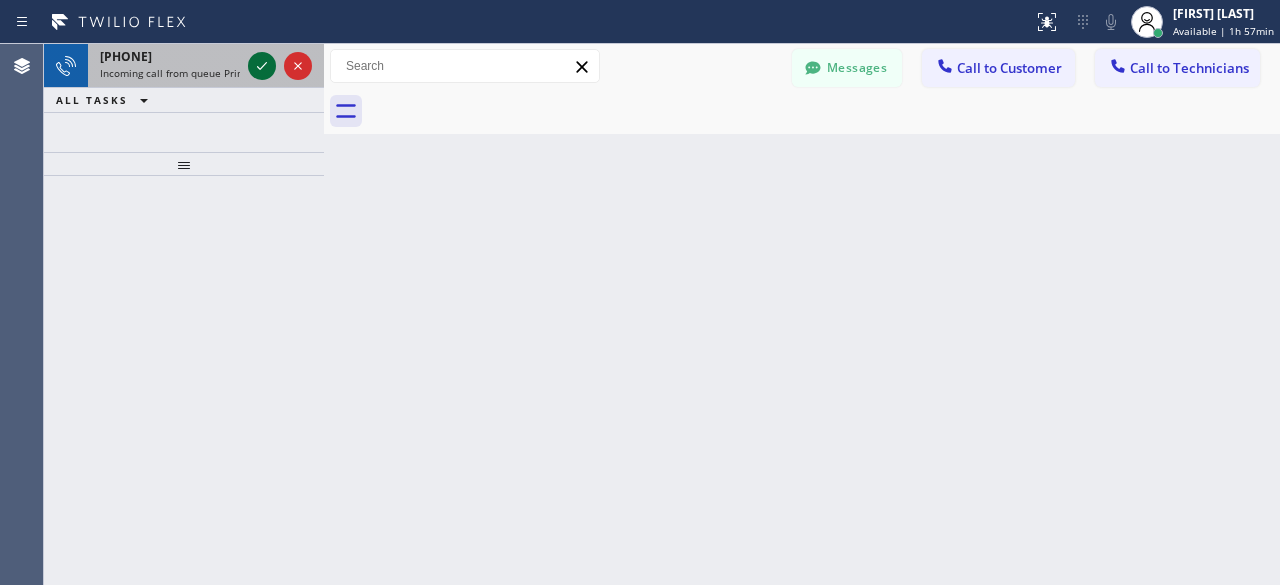 click 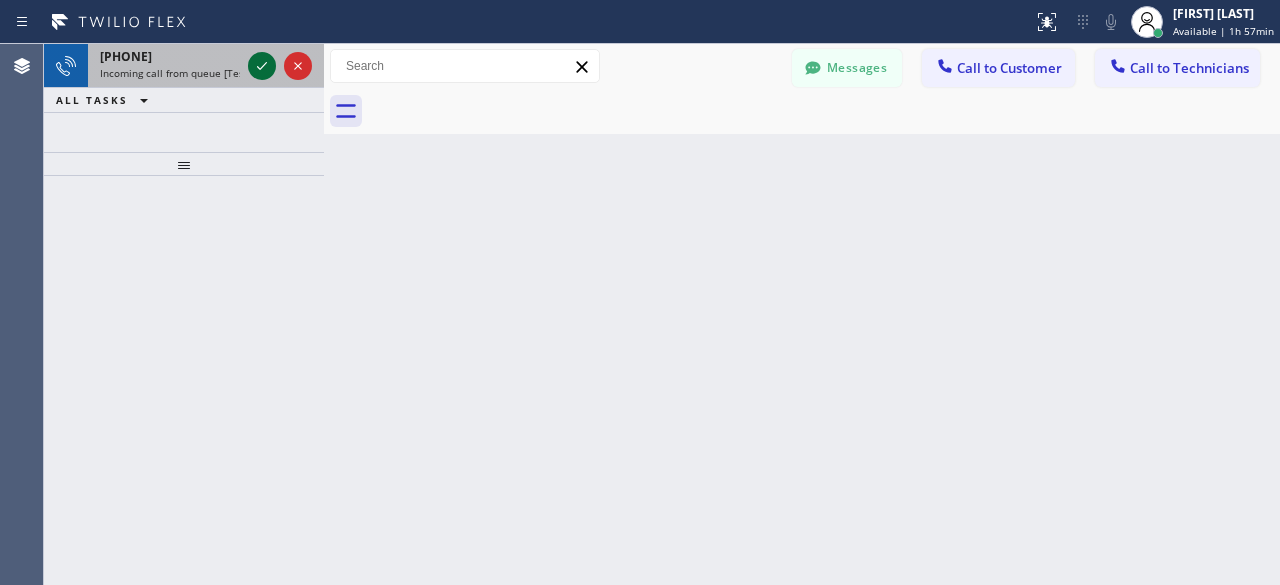 click 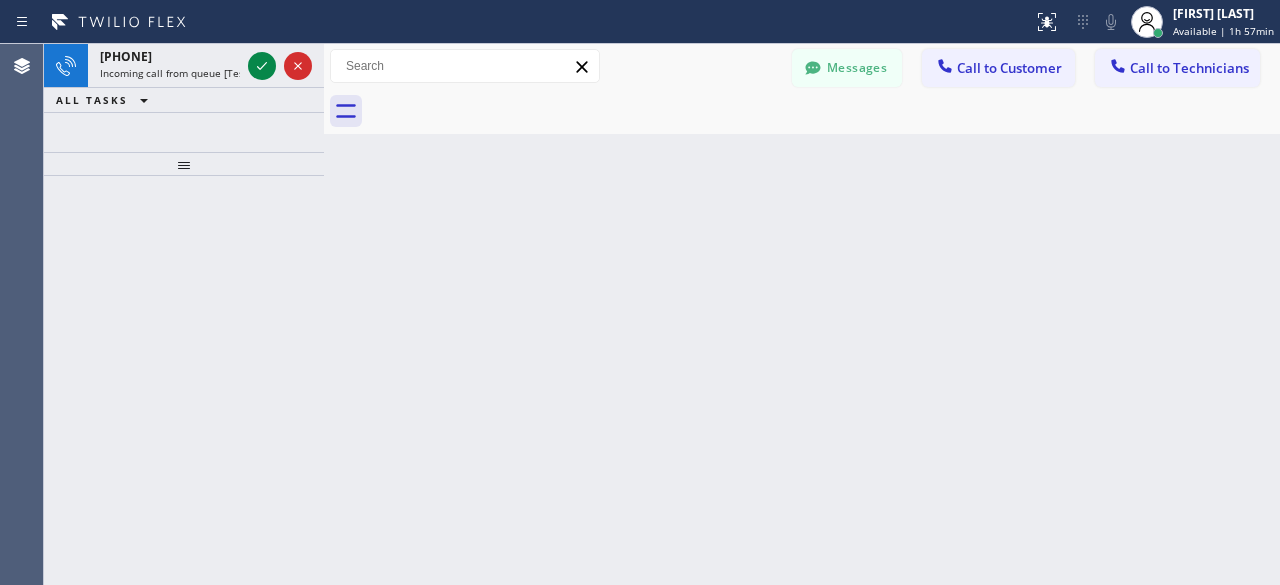 click 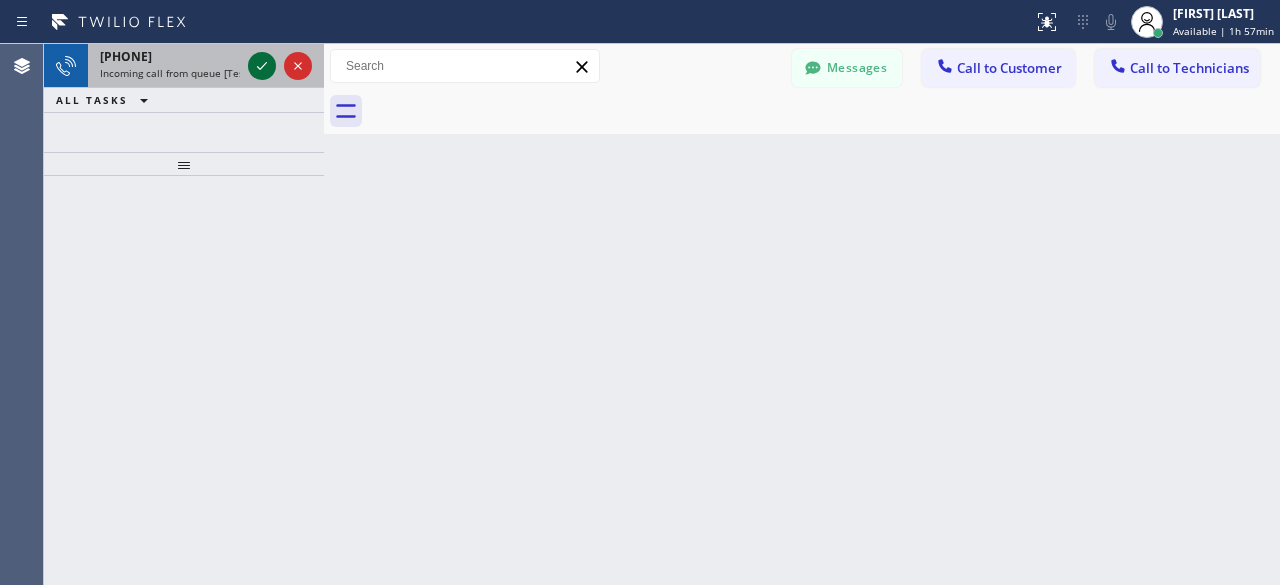 click 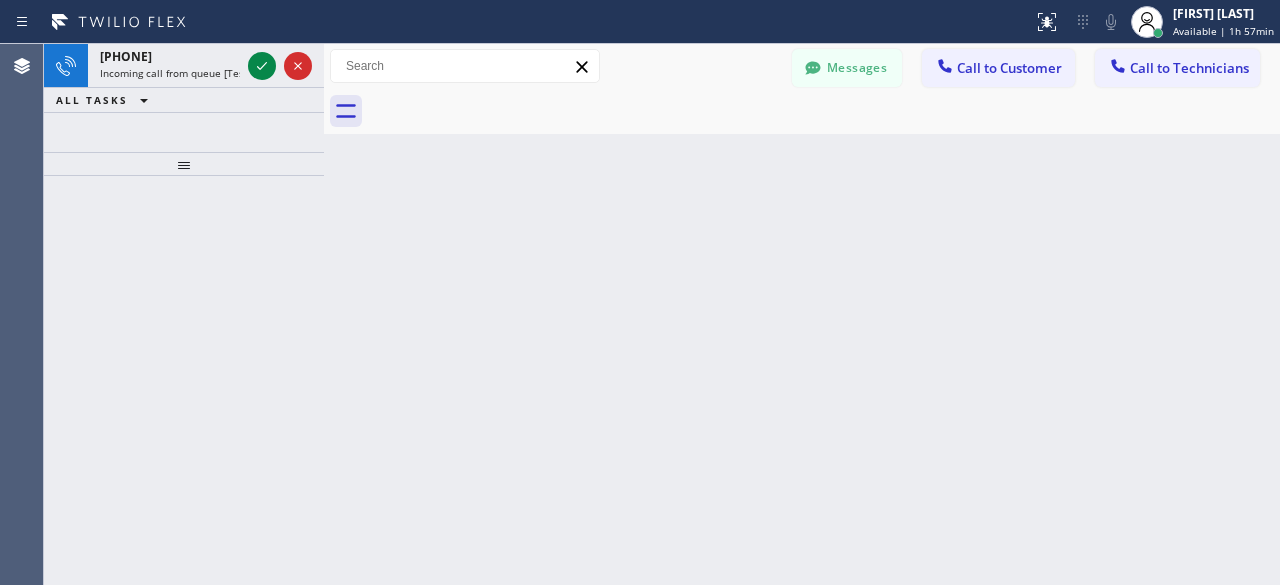click 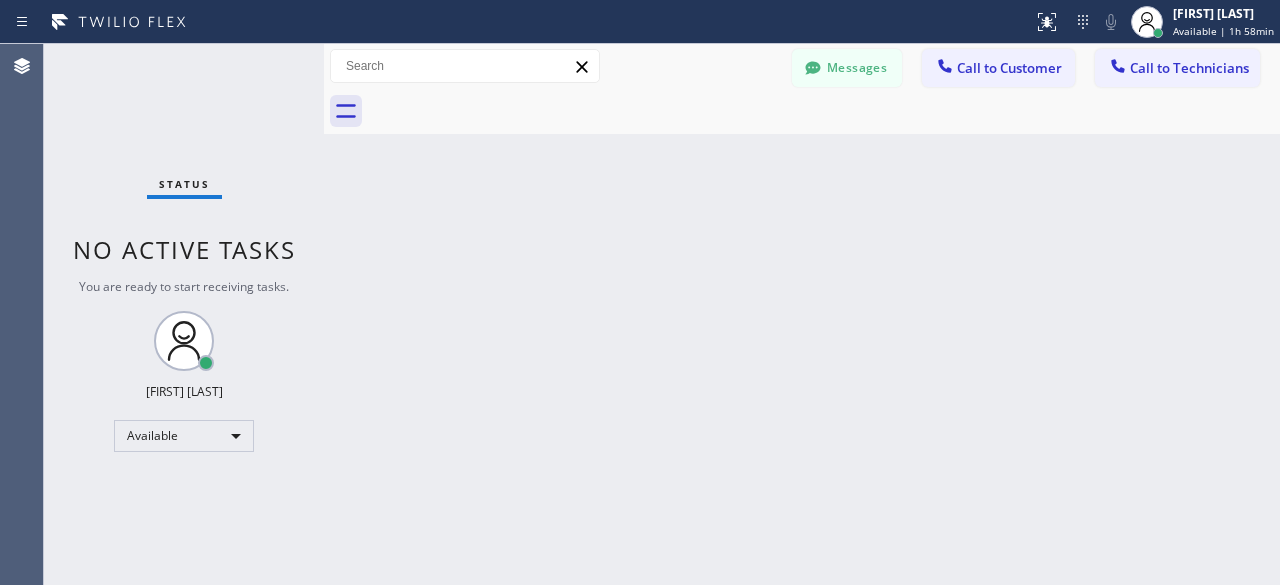 click on "Status   No active tasks     You are ready to start receiving tasks.   [FIRST] [LAST] Available" at bounding box center (184, 314) 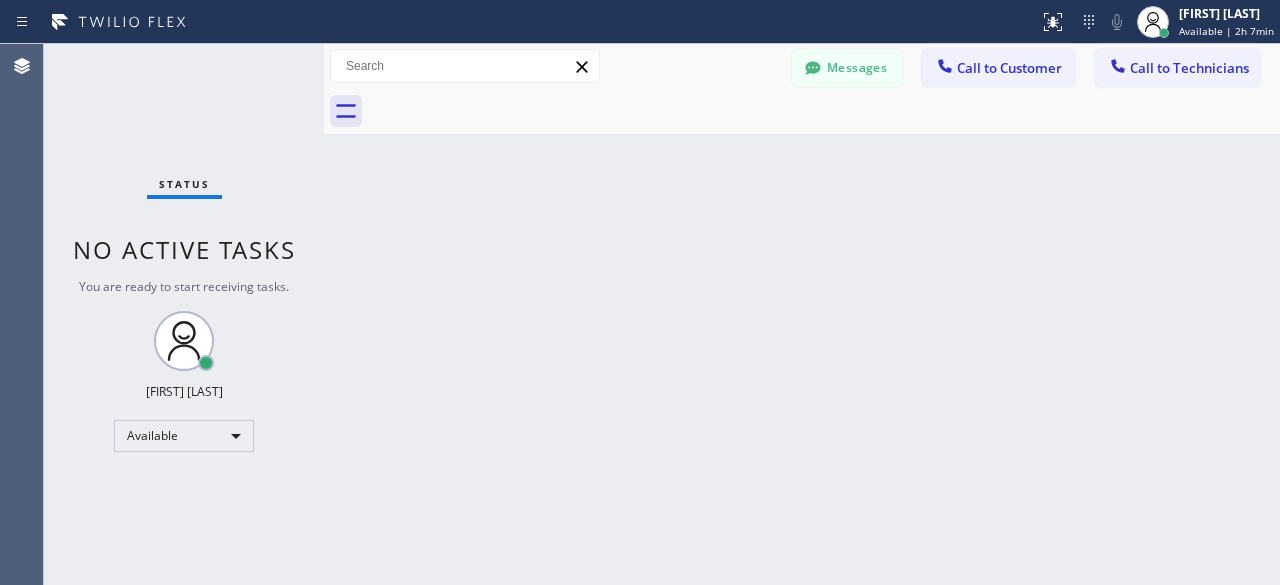 click on "Status   No active tasks     You are ready to start receiving tasks.   [FIRST] [LAST] Available" at bounding box center (184, 314) 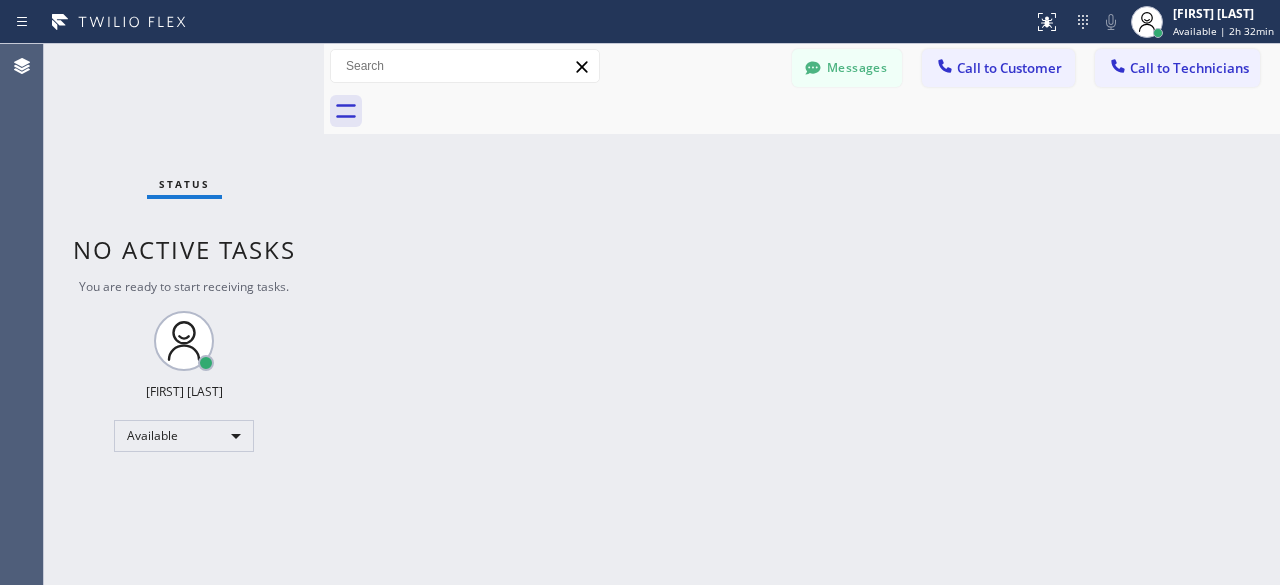 click on "Status   No active tasks     You are ready to start receiving tasks.   [FIRST] [LAST] Available" at bounding box center [184, 314] 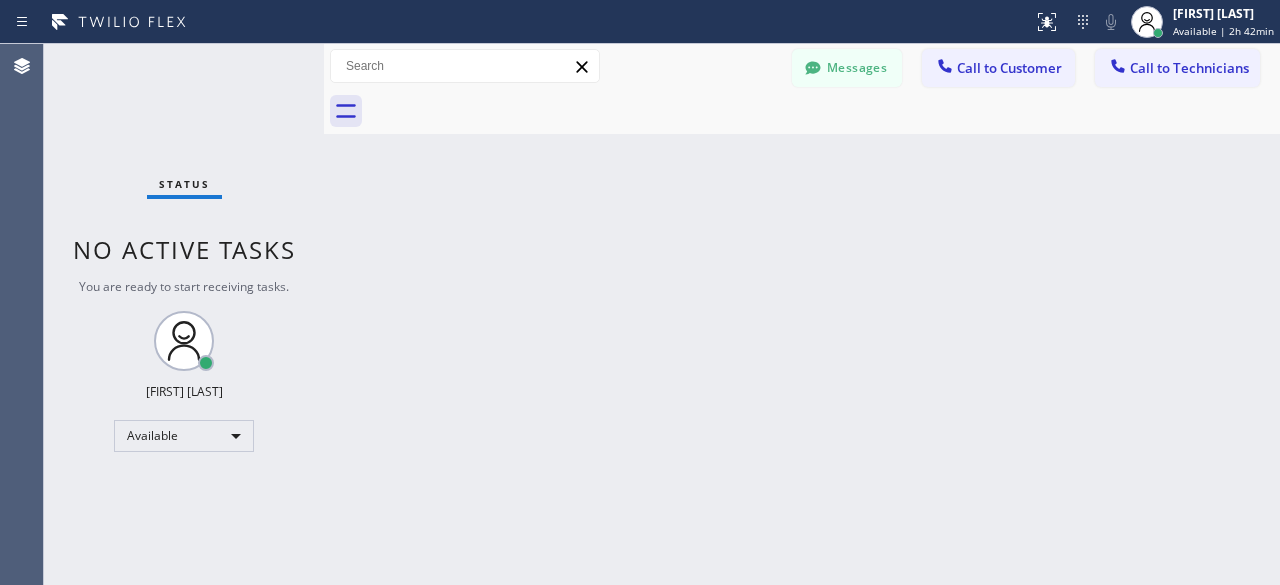 click on "Status   No active tasks     You are ready to start receiving tasks.   [FIRST] [LAST] Available" at bounding box center (184, 314) 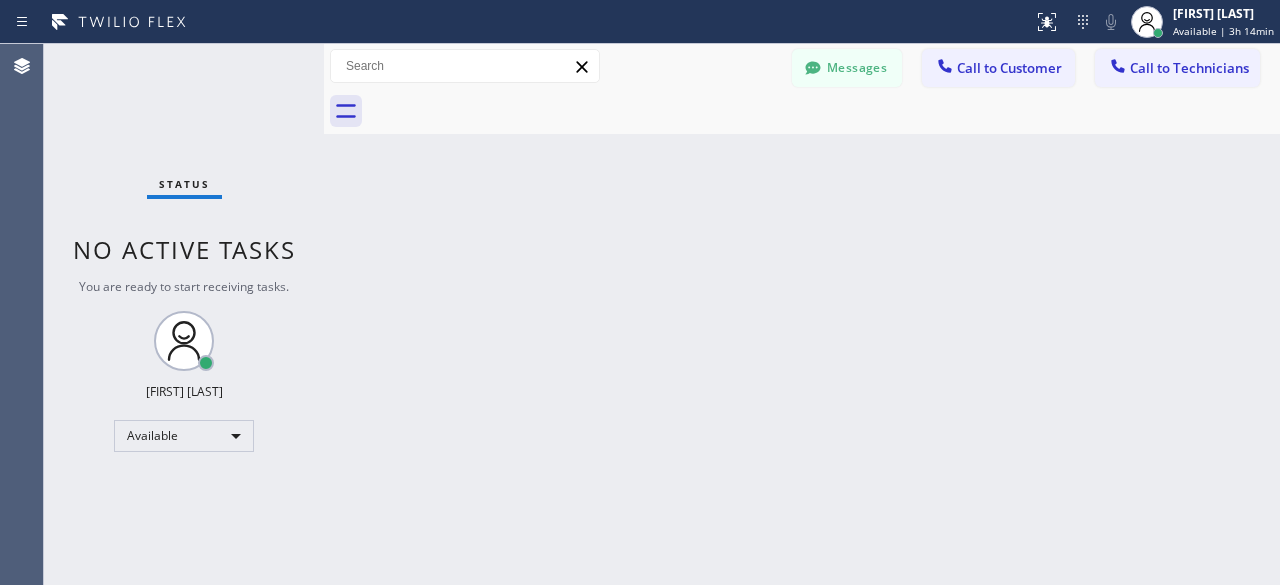 click on "Status   No active tasks     You are ready to start receiving tasks.   [FIRST] [LAST] Available" at bounding box center (184, 314) 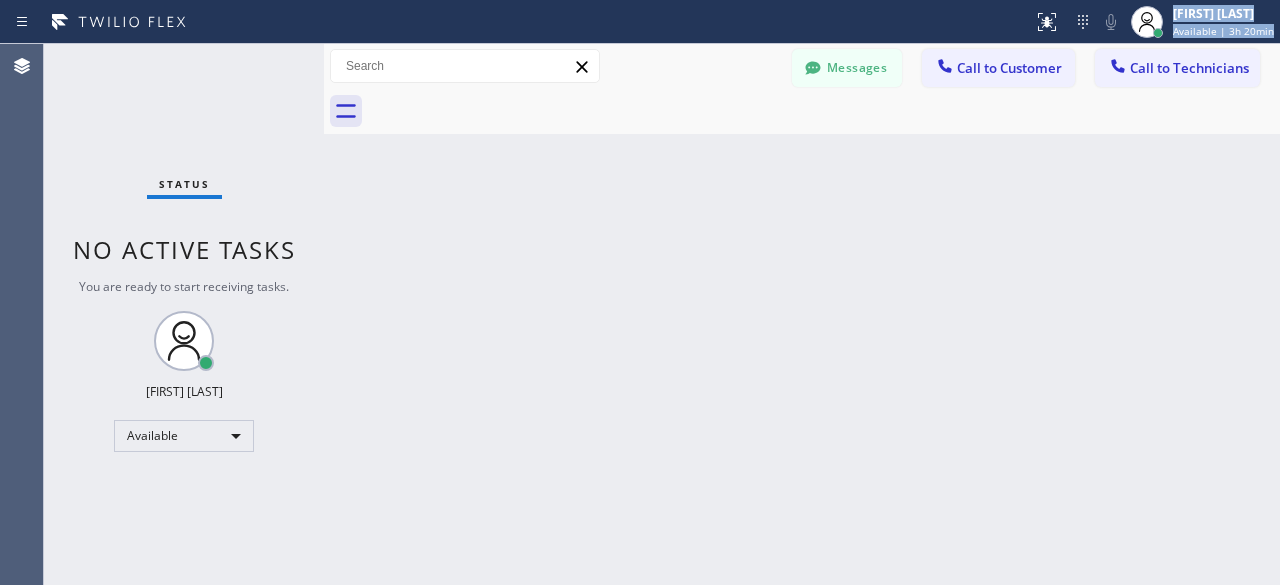 drag, startPoint x: 84, startPoint y: 95, endPoint x: 368, endPoint y: -85, distance: 336.238 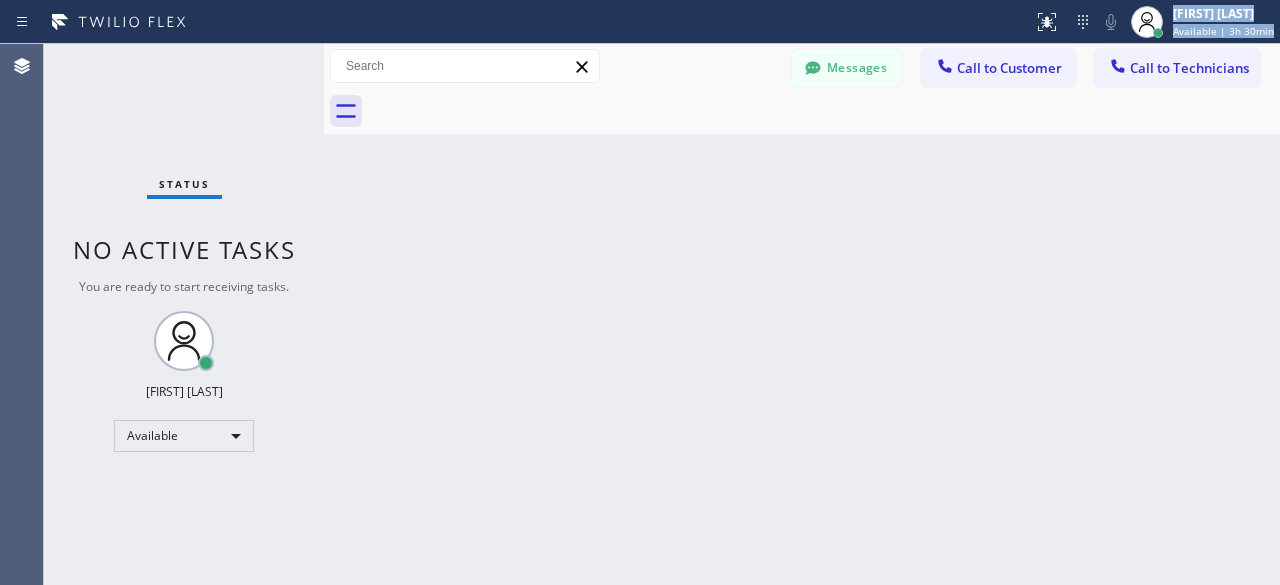 click on "Status   No active tasks     You are ready to start receiving tasks.   [FIRST] [LAST] Available" at bounding box center (184, 314) 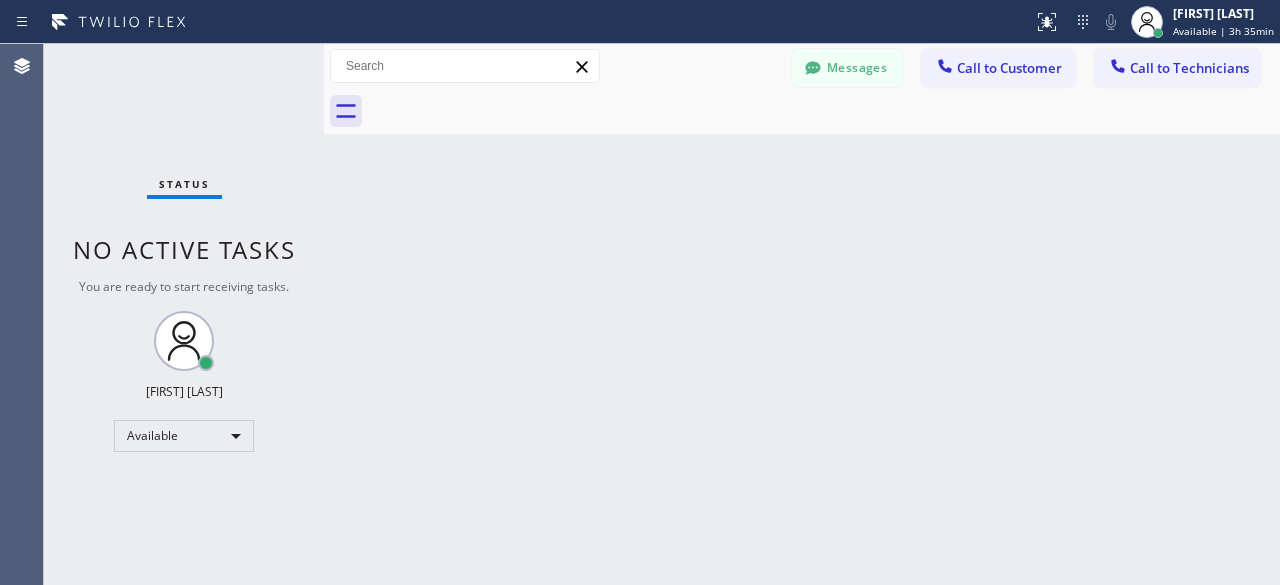 click on "Back to Dashboard Change Sender ID Customers Technicians [FIRST] [LAST] [DATE] [TIME] Also just to let you know. Office said The contract will be forwarded to our legal department in which they usually put A Lien on the home property.  -- null null [DATE] [TIME] You -- null null [DATE] [TIME] Eta for part is August2-4 -- null null [DATE] [TIME] Hi can you let me know as soon as you get home. I'm just waiting around
Thank you. -- null null [DATE] [TIME] Sorry, I can't talk right now. Select a contact Outbound call Technician Search Technician Your caller id phone number Your caller id phone number [PHONE] Call Technician info Name   Phone none Address none Change Sender ID Electricians [PHONE] Appliance Repair [PHONE] Appliance Repair [PHONE] Plumbing [PHONE] Air Duct Cleaning [PHONE]  Cancel Change Check personal SMS Reset Change No tabs Messages Call to Customer Call to Technicians Outbound call Location Search location Call Call" at bounding box center [802, 314] 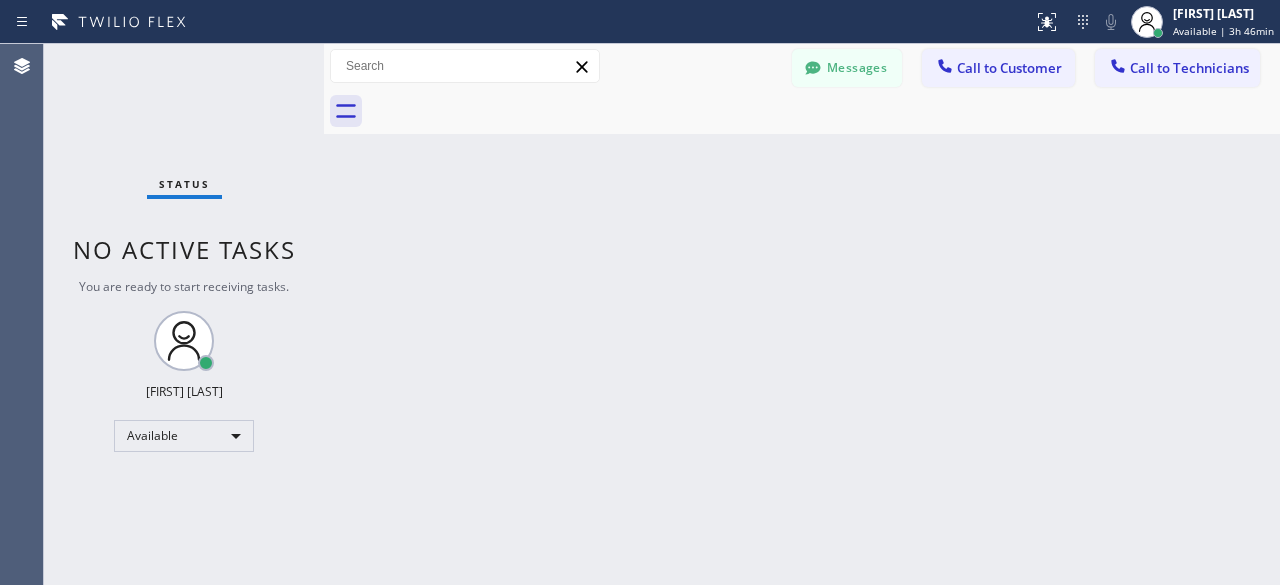 click on "Status   No active tasks     You are ready to start receiving tasks.   [FIRST] [LAST] Available" at bounding box center [184, 314] 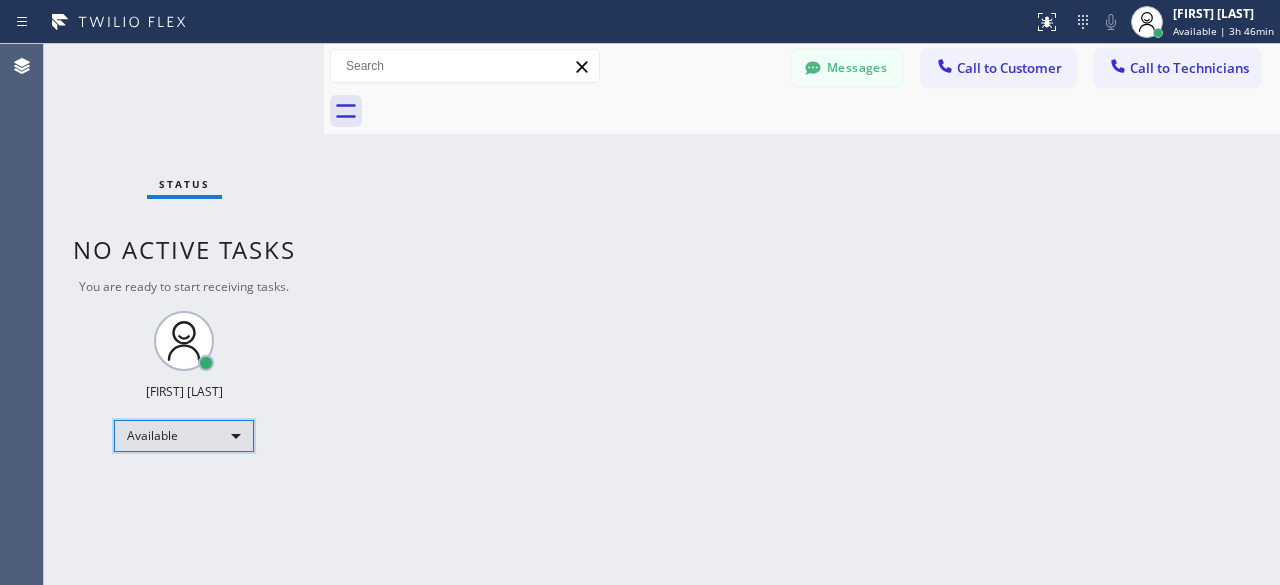 click on "Available" at bounding box center [184, 436] 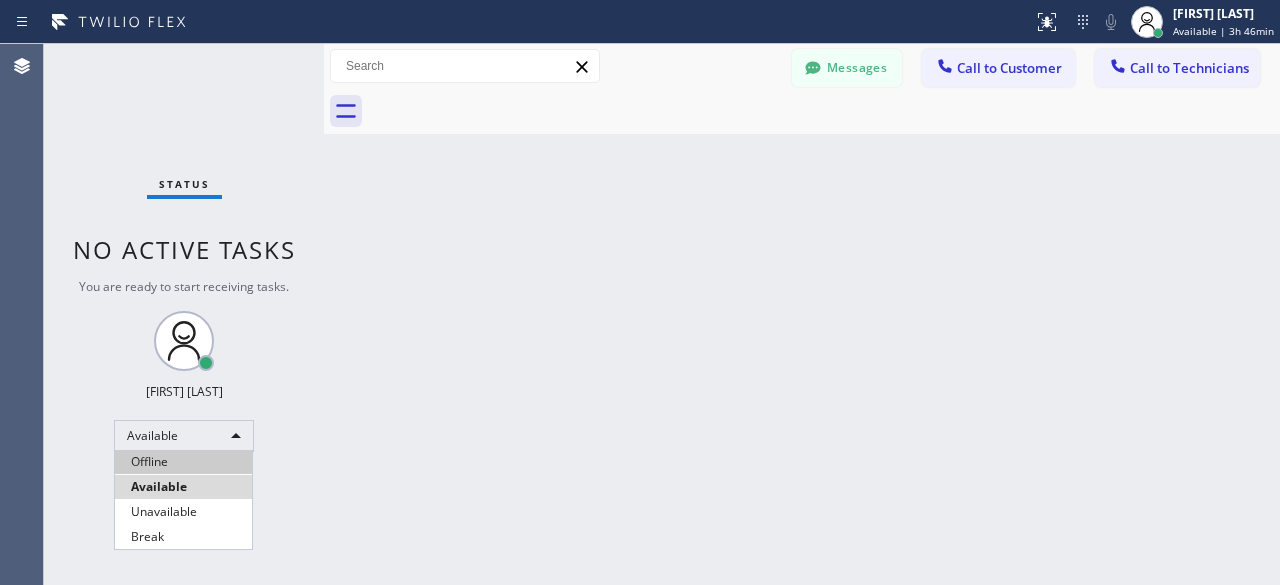 click on "Offline" at bounding box center (183, 462) 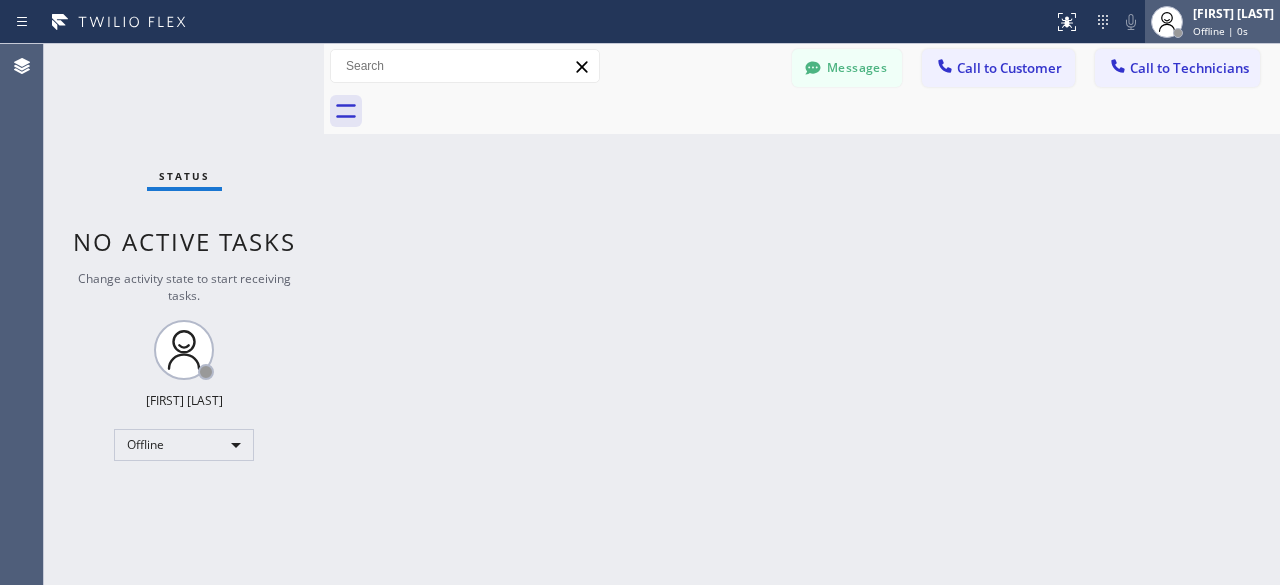click on "Offline | 0s" at bounding box center [1220, 31] 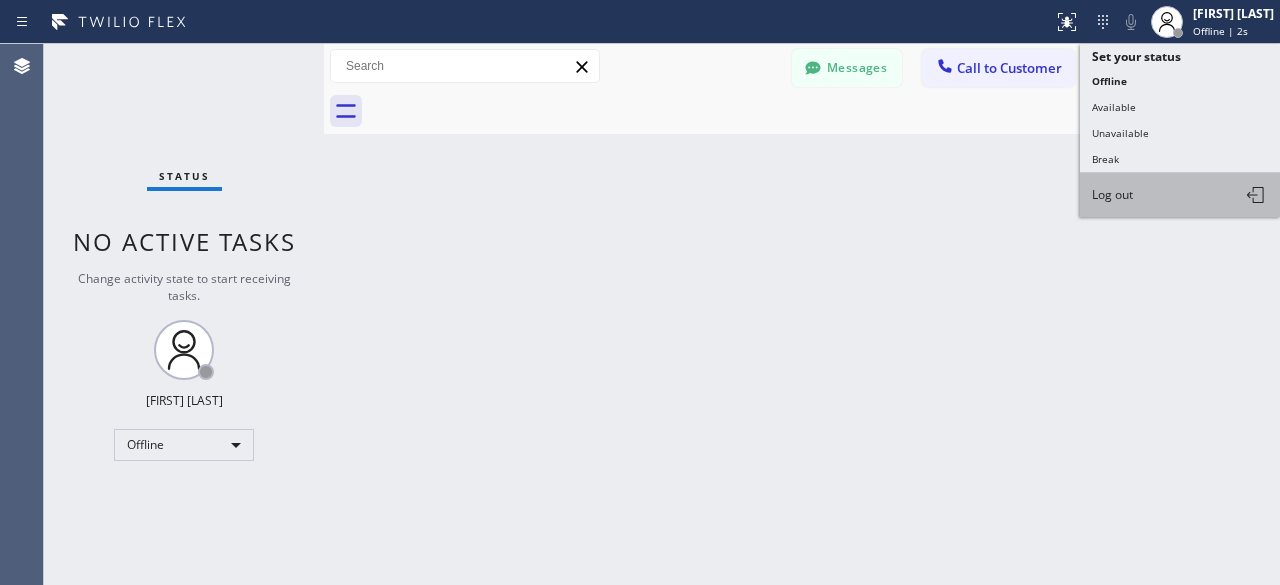 click on "Log out" at bounding box center (1112, 194) 